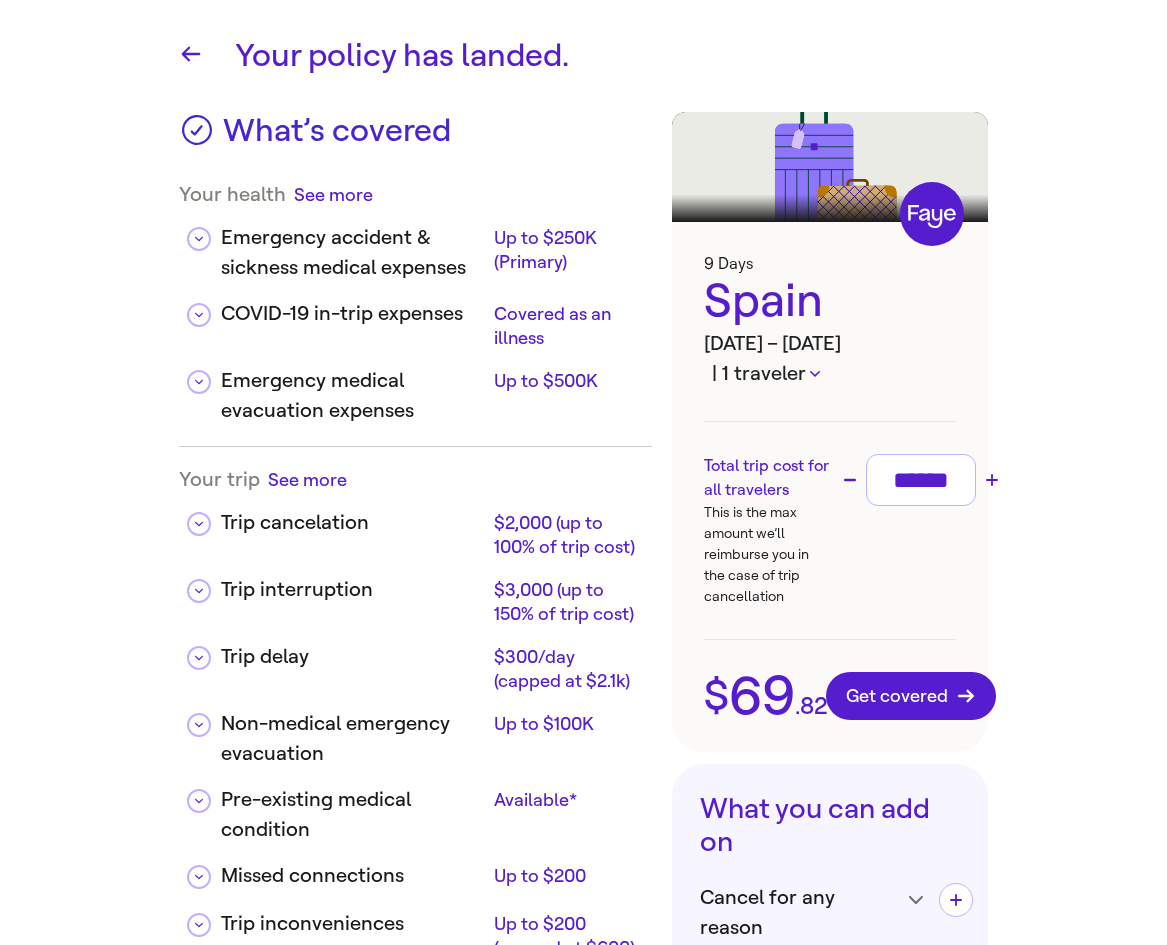 scroll, scrollTop: 0, scrollLeft: 0, axis: both 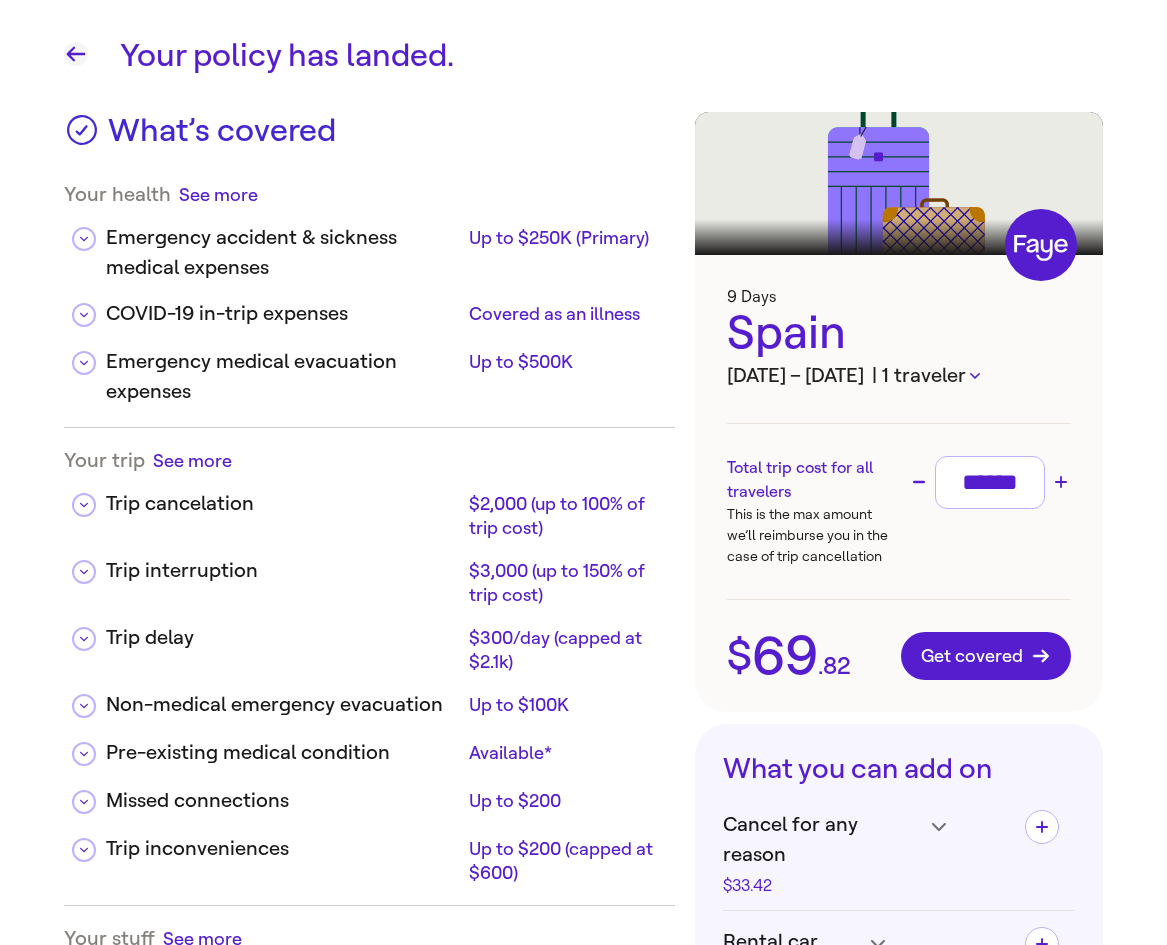 click 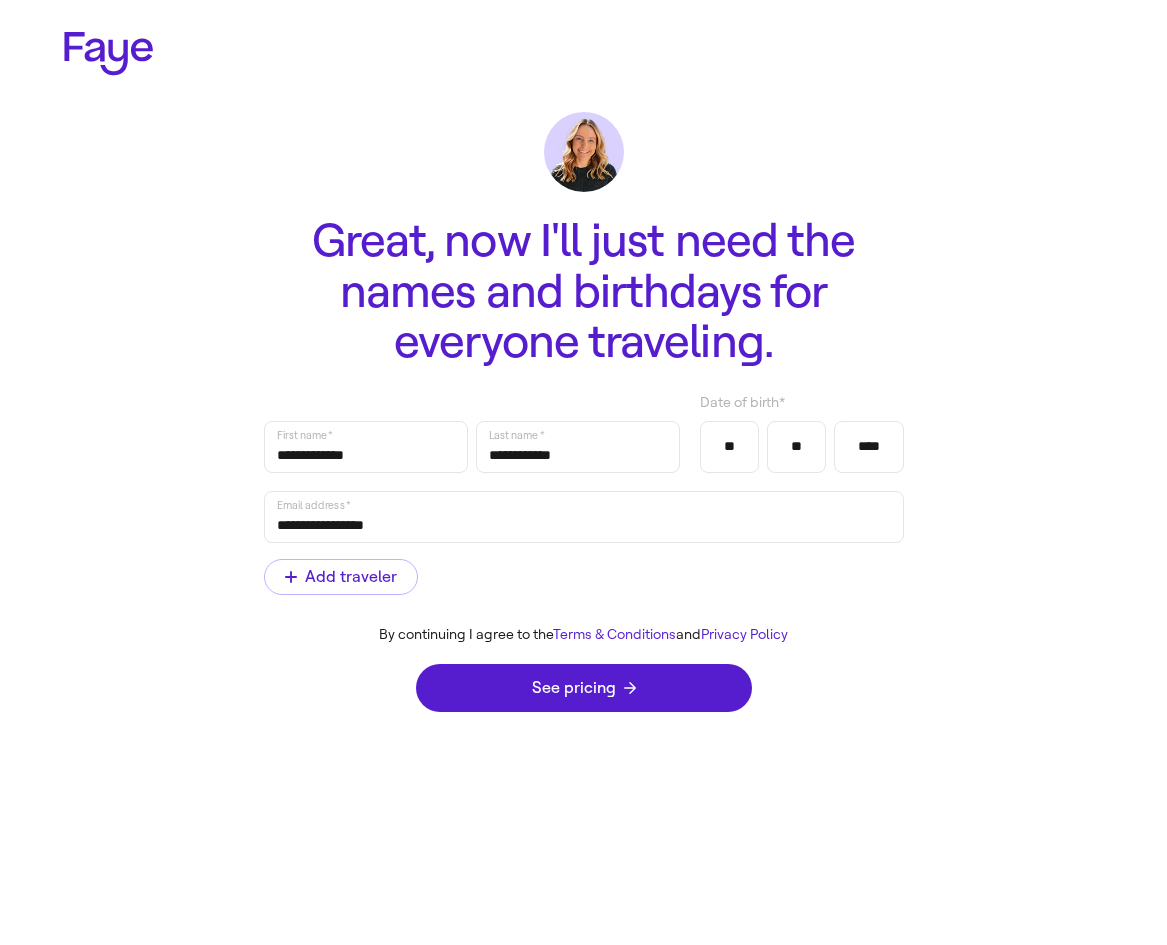 click 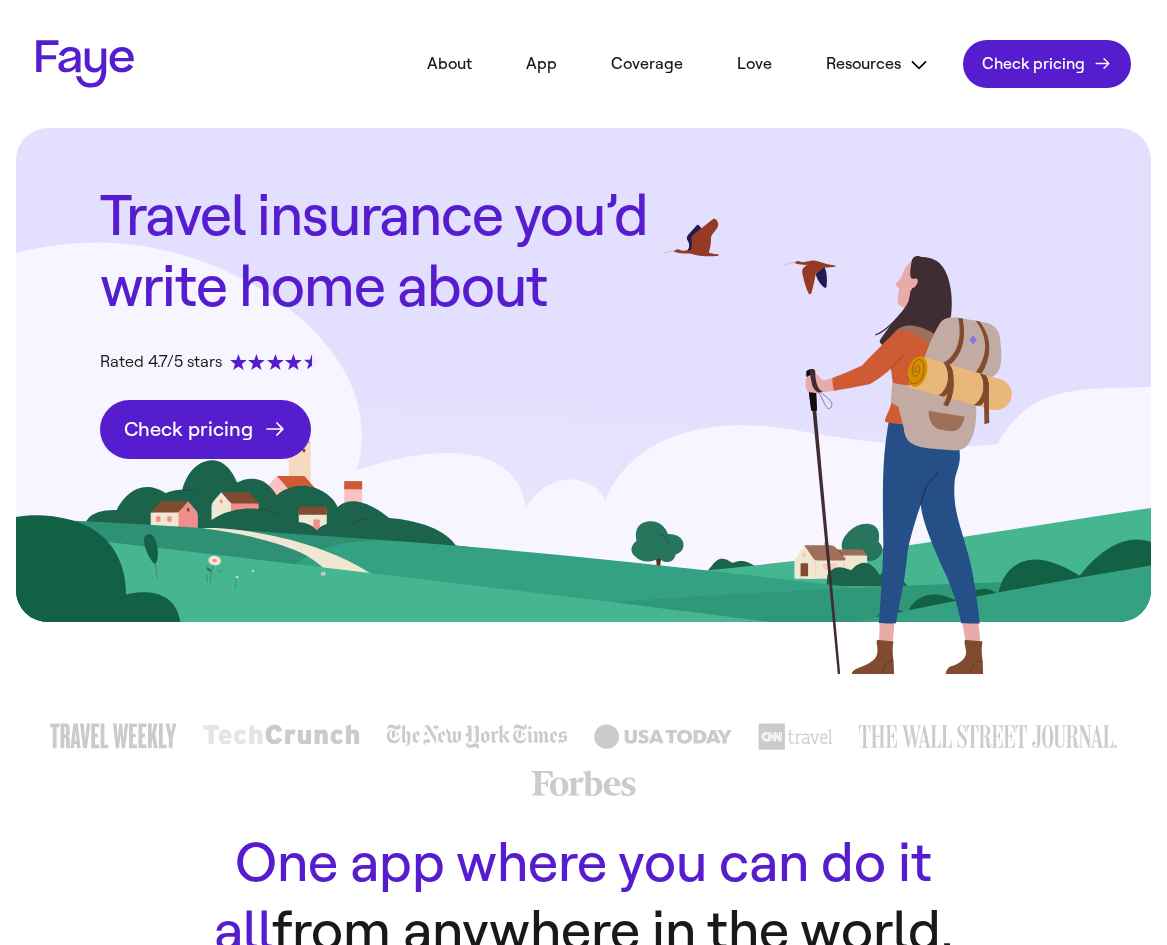 scroll, scrollTop: 0, scrollLeft: 0, axis: both 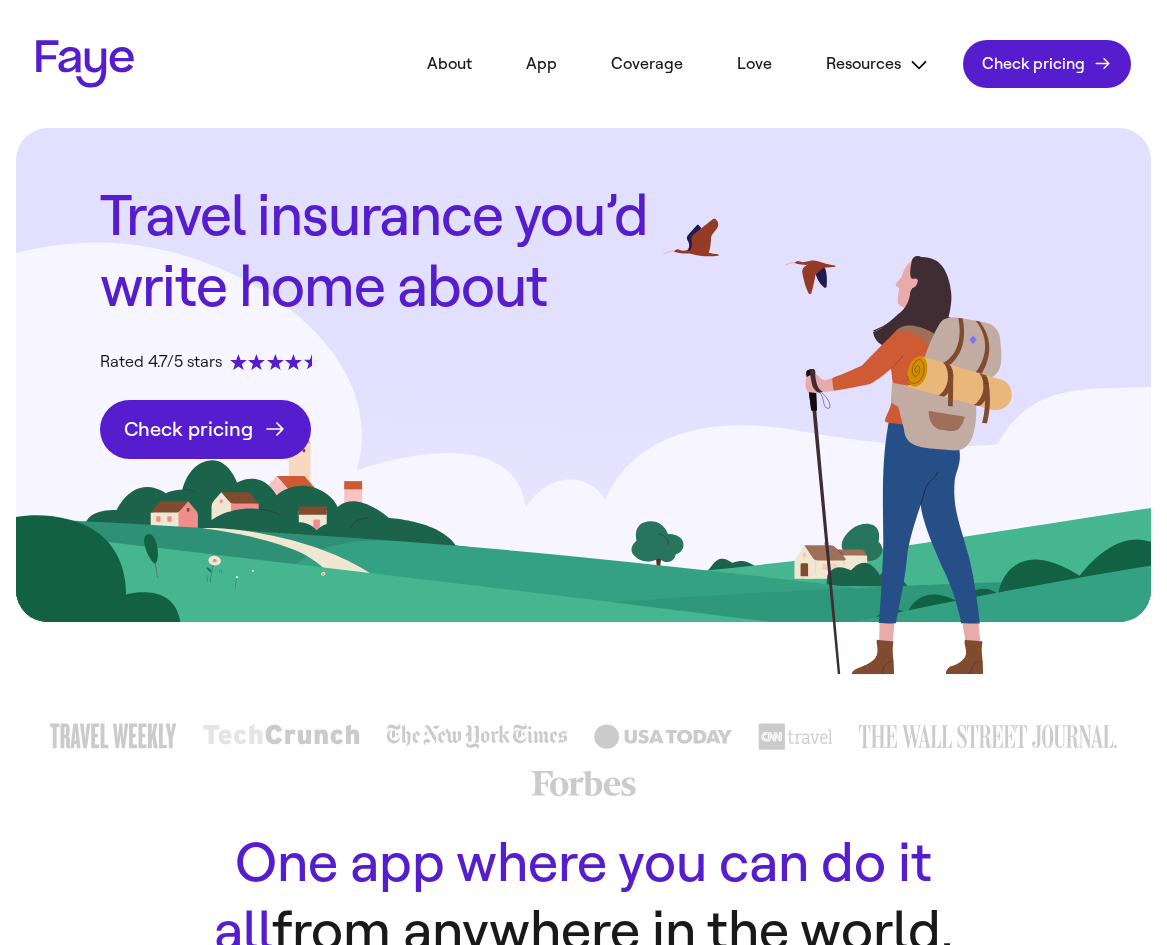 click on "2.29.0                About                   App                   Coverage                   Love                      Resources
FAQs                   Partners                   Blog                   In the news                   Contact us                           Check pricing" 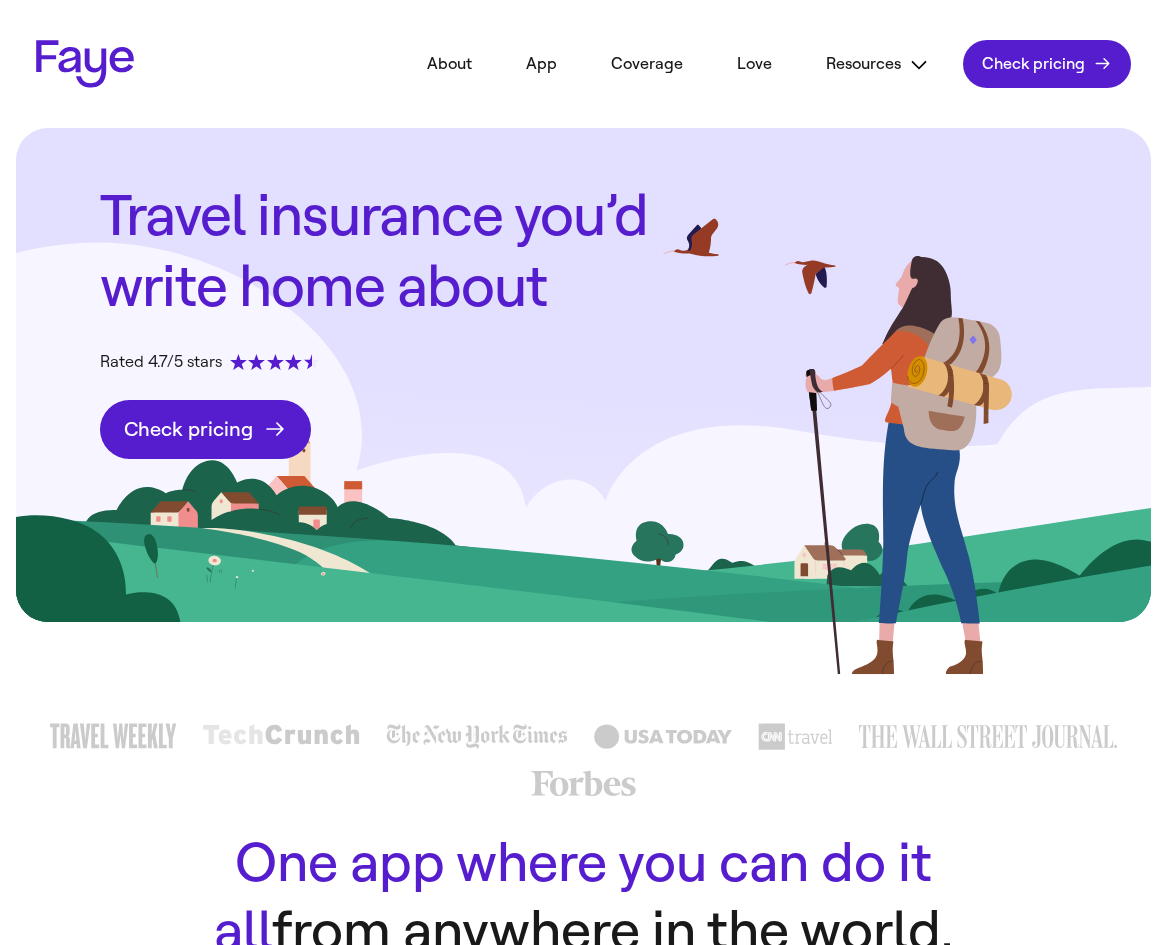 click 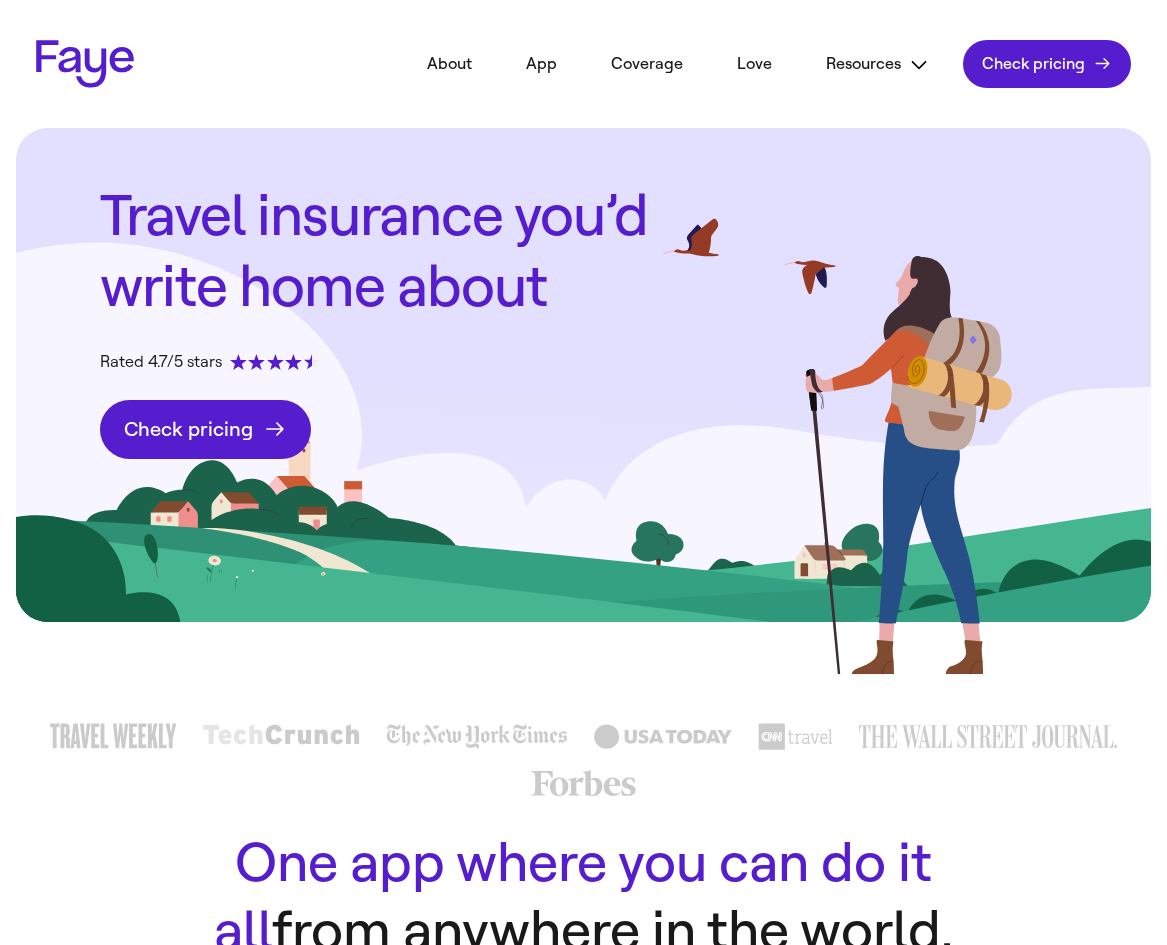 click on "Check pricing" 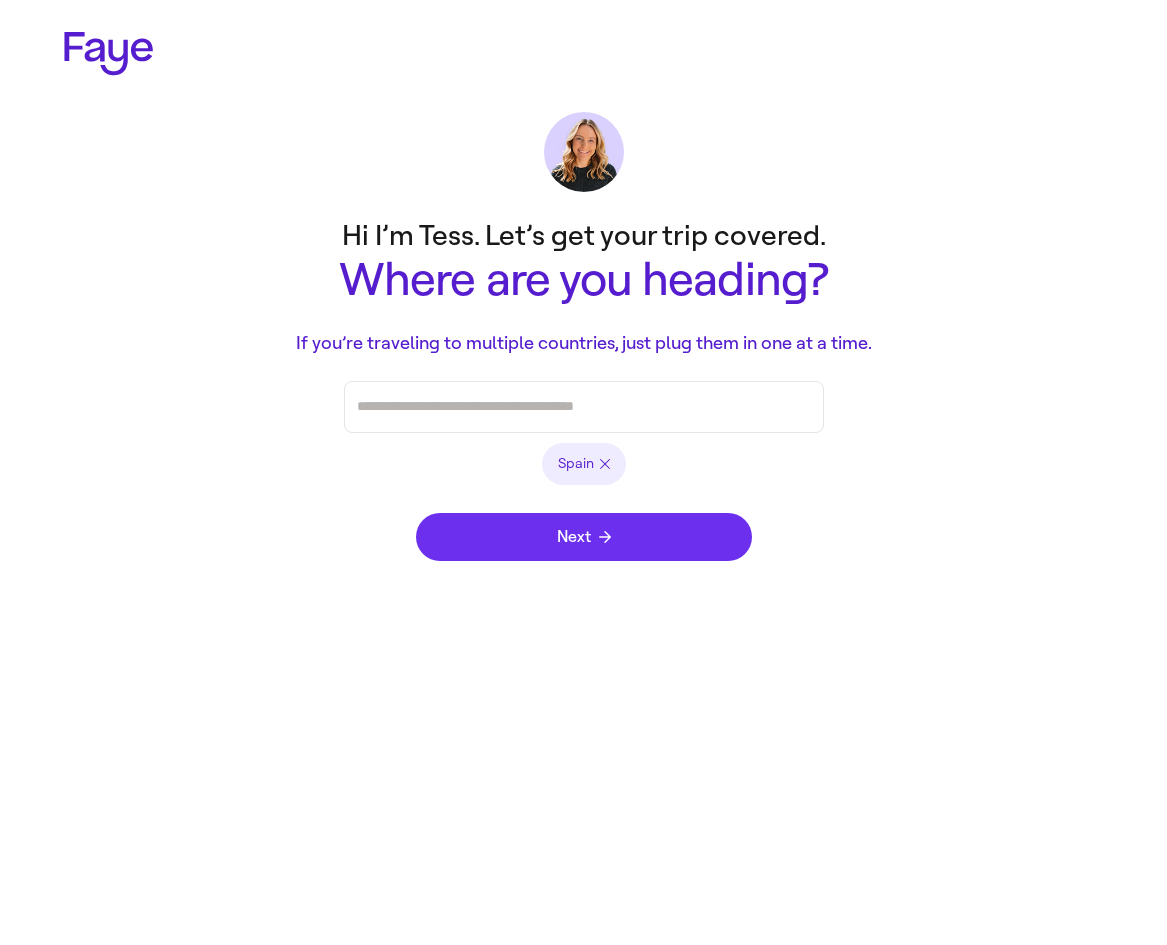 scroll, scrollTop: 0, scrollLeft: 0, axis: both 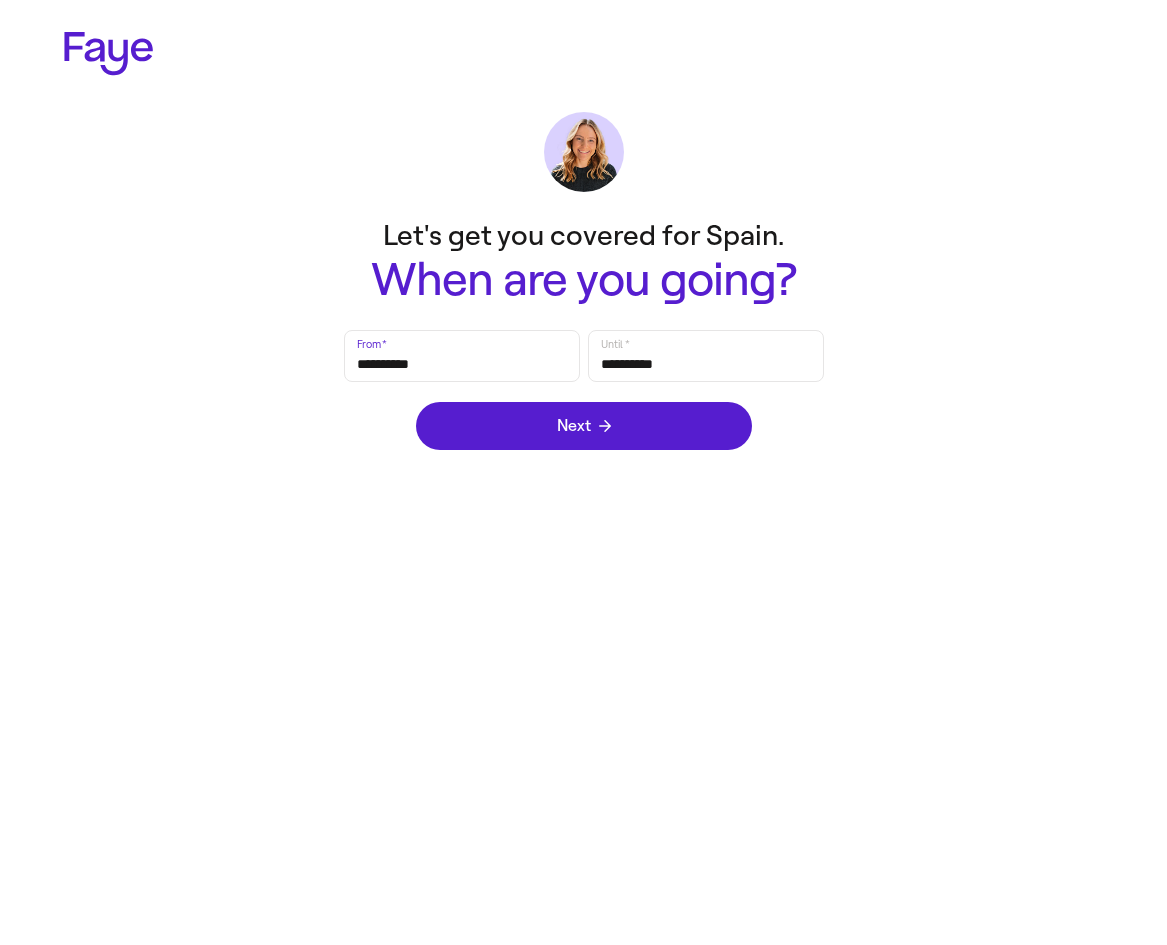 click on "Next" at bounding box center [584, 426] 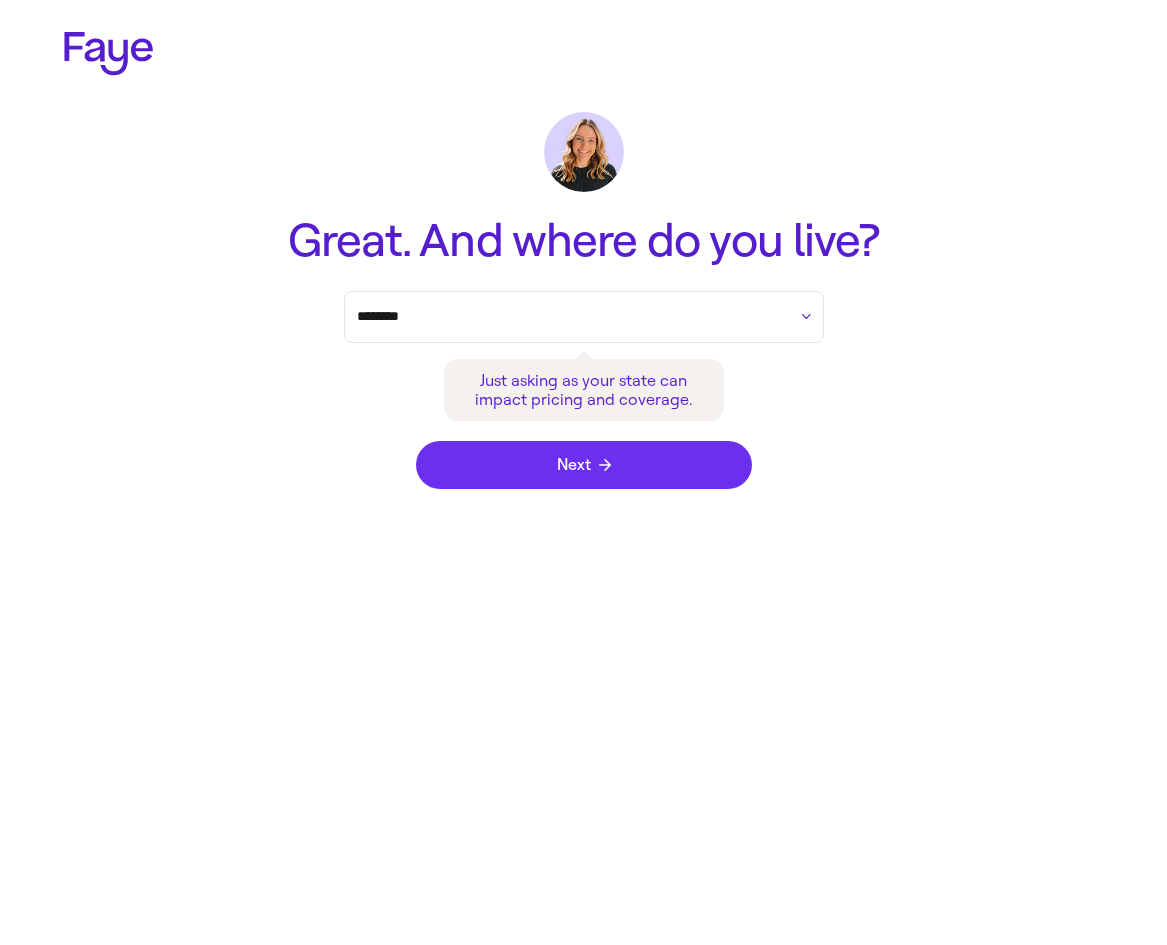 click on "Next" at bounding box center (584, 465) 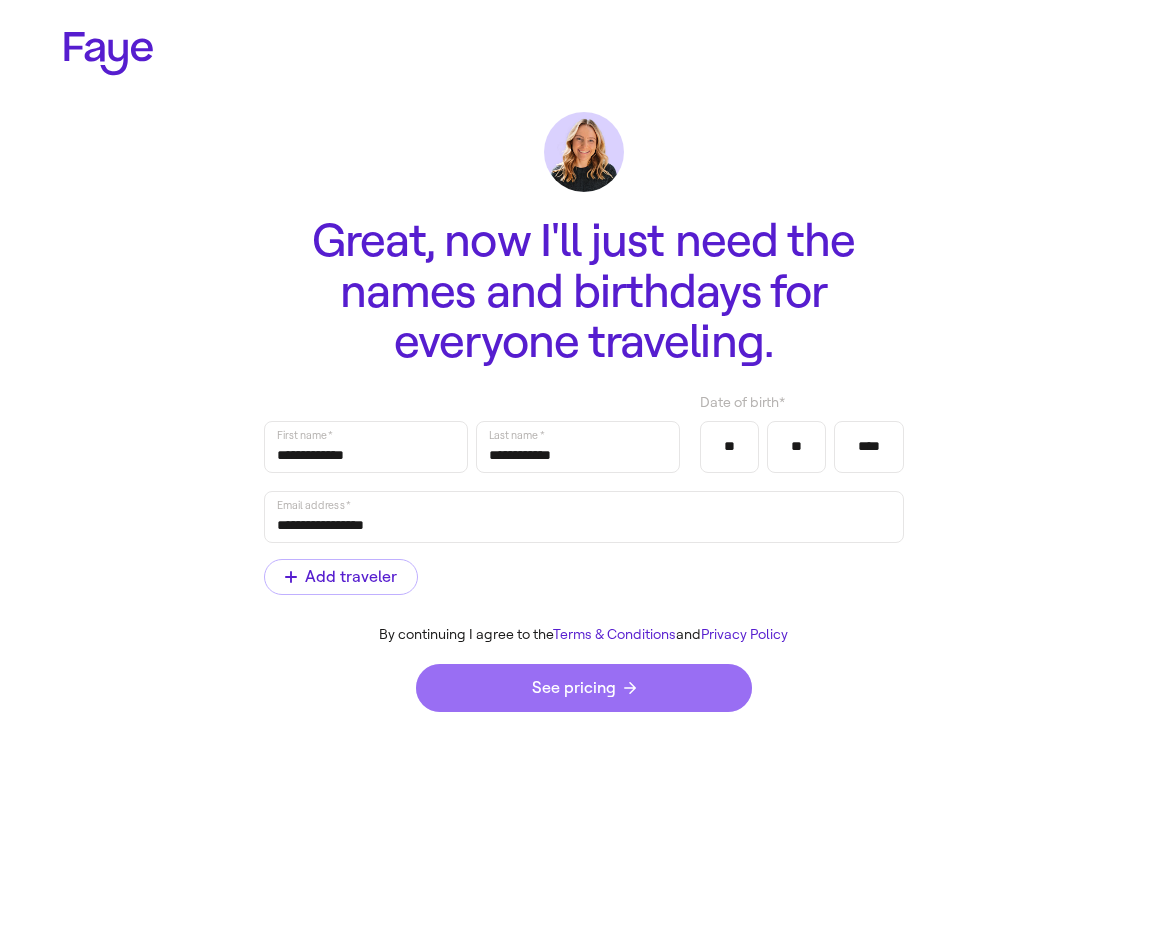 click on "See pricing" at bounding box center (584, 688) 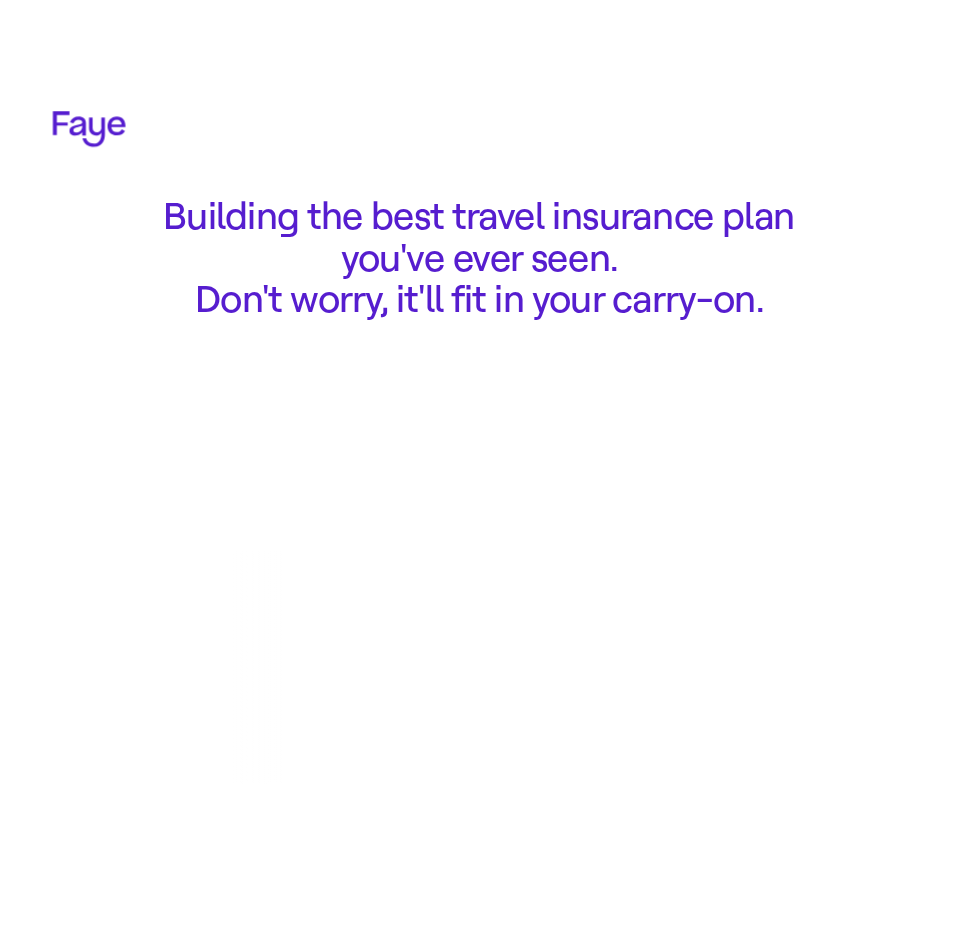scroll, scrollTop: 0, scrollLeft: 0, axis: both 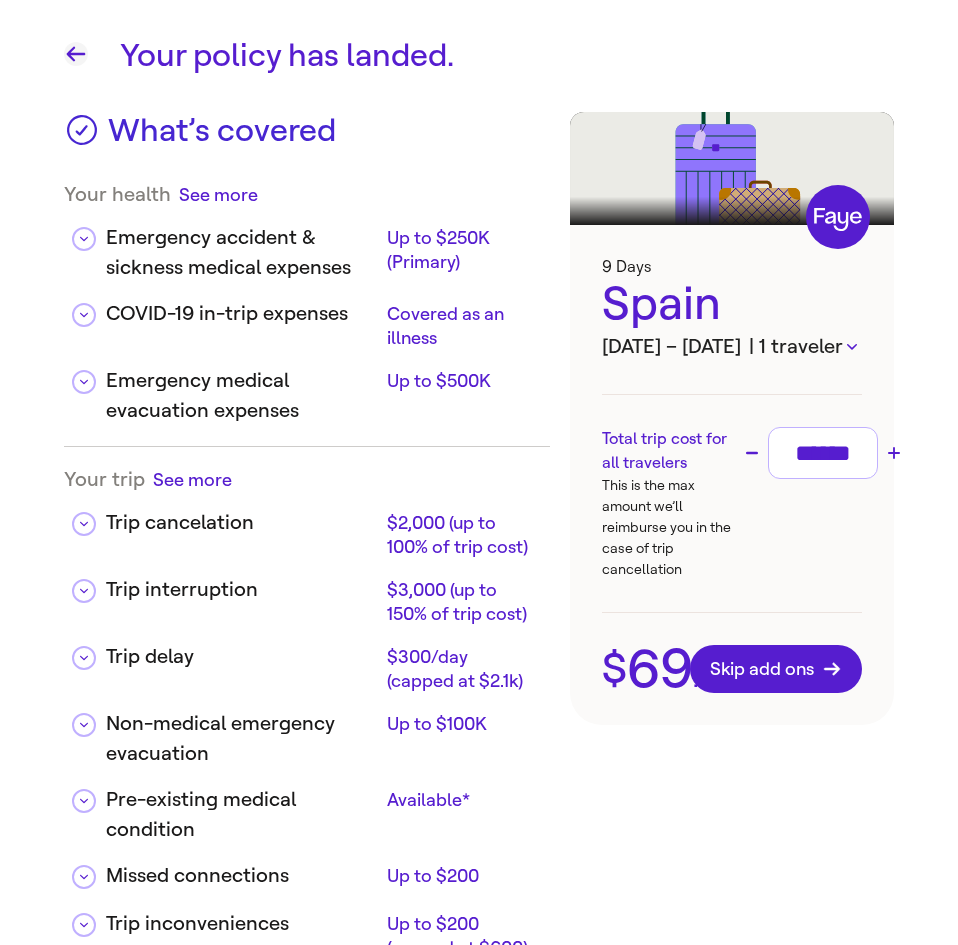 click 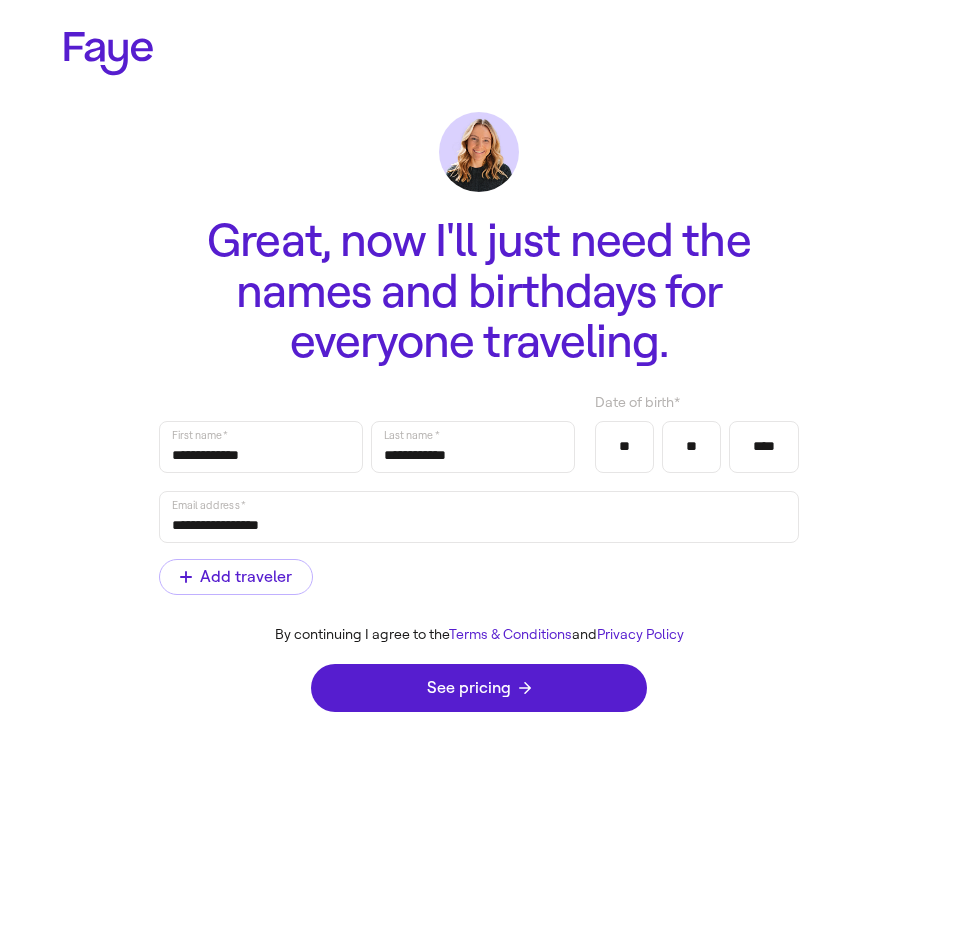 click 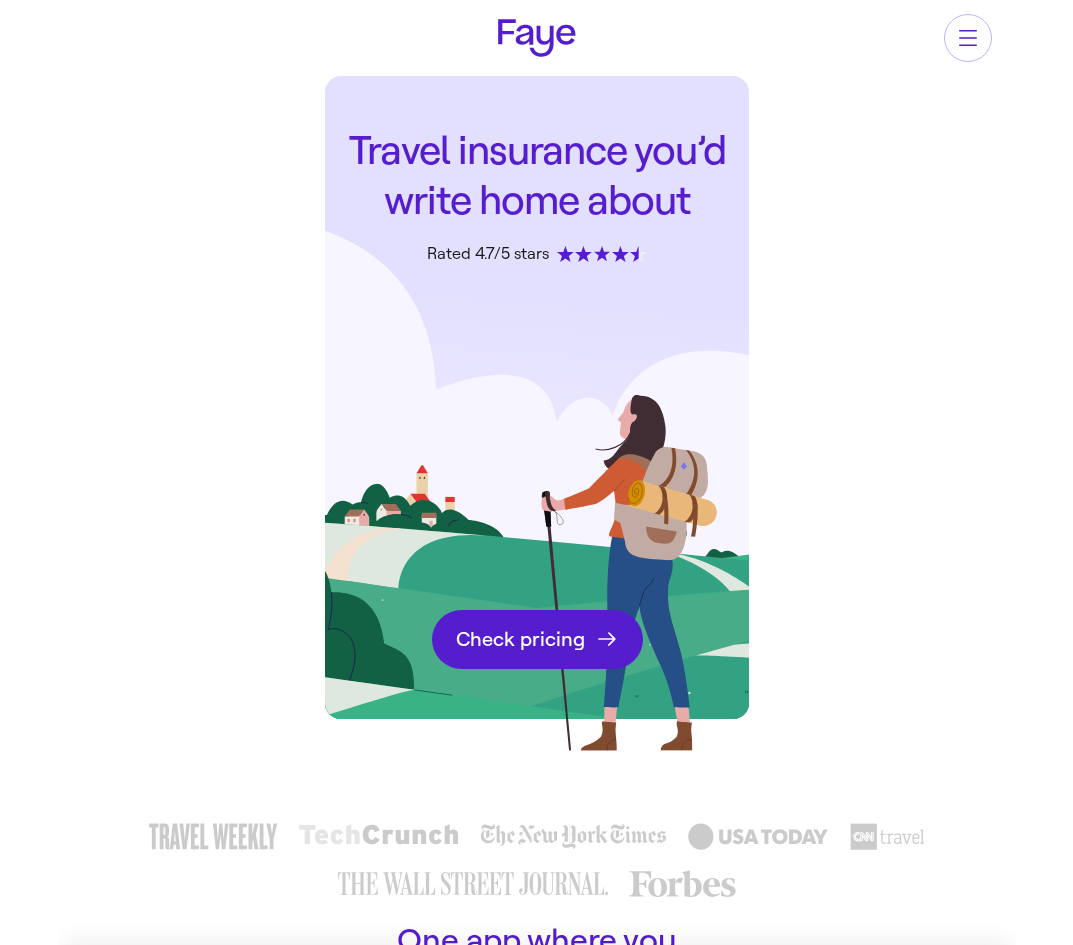 scroll, scrollTop: 0, scrollLeft: 0, axis: both 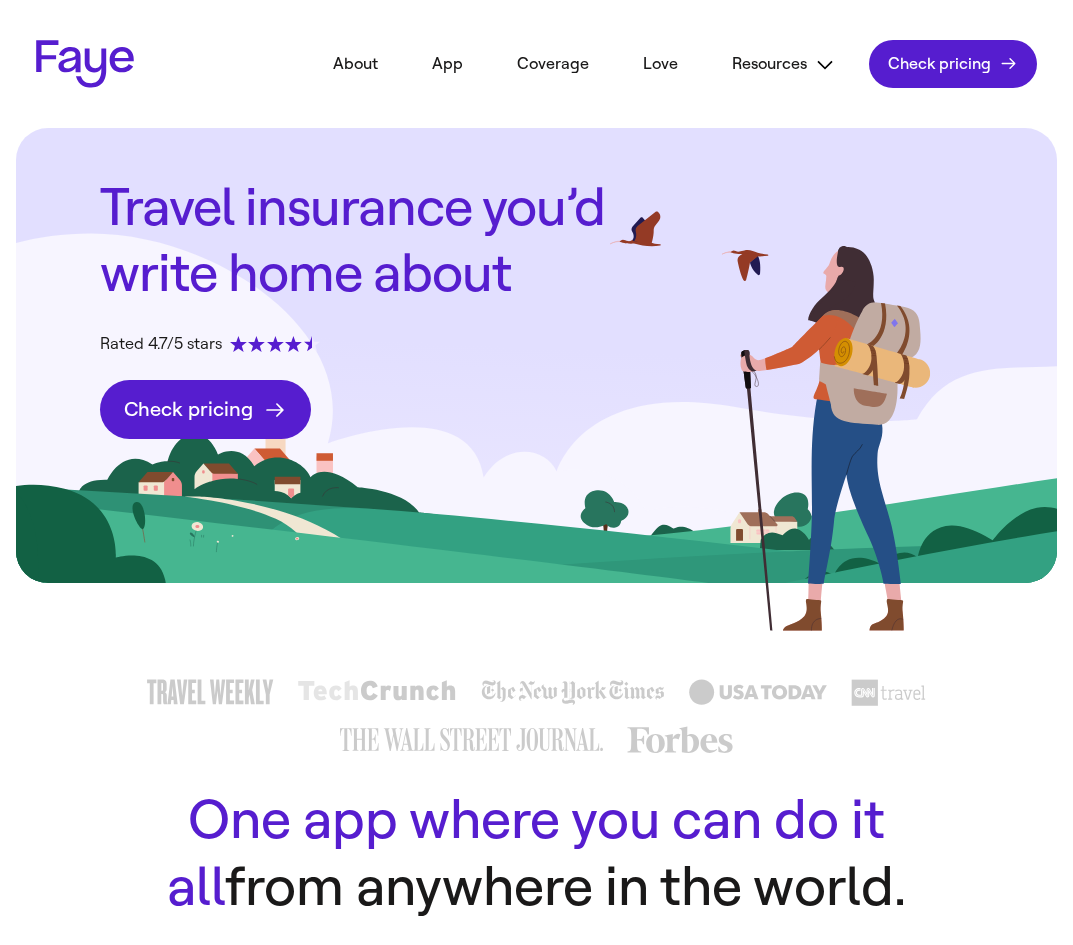 click on "Check pricing" 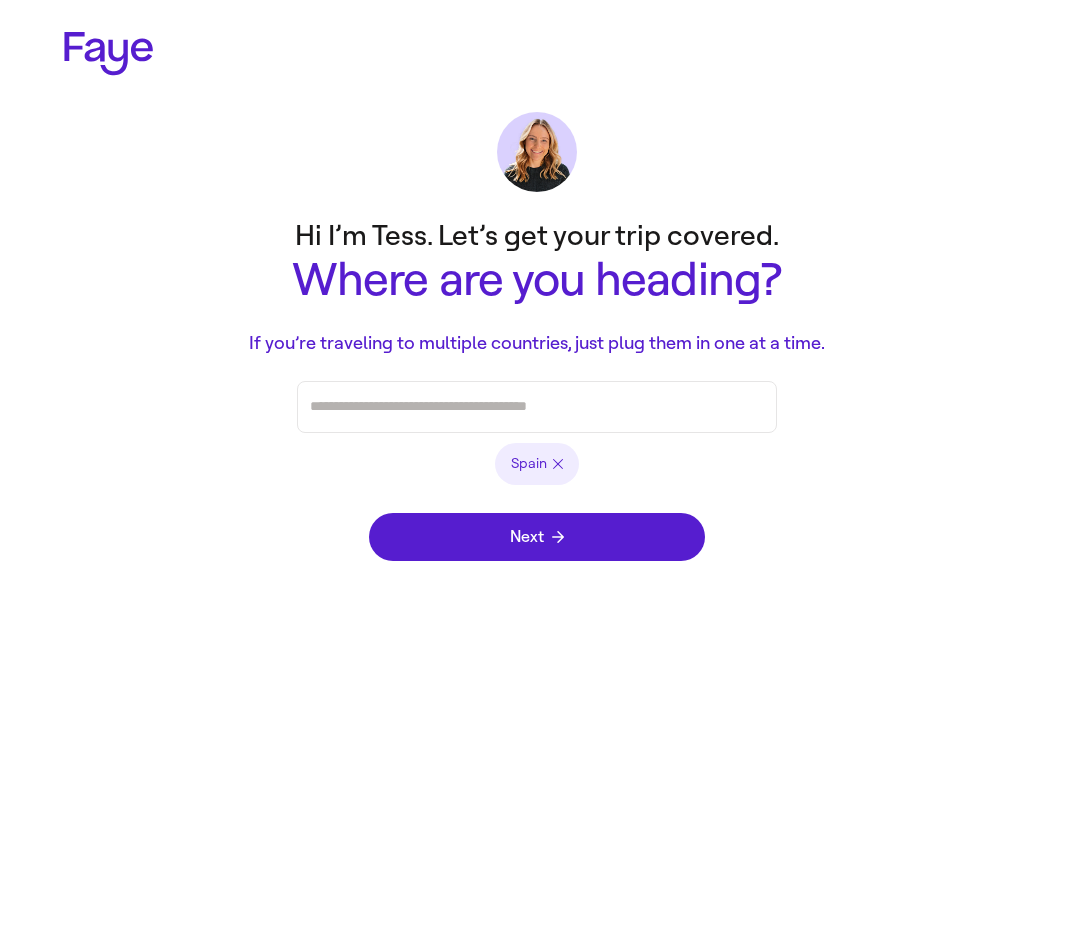 scroll, scrollTop: 0, scrollLeft: 0, axis: both 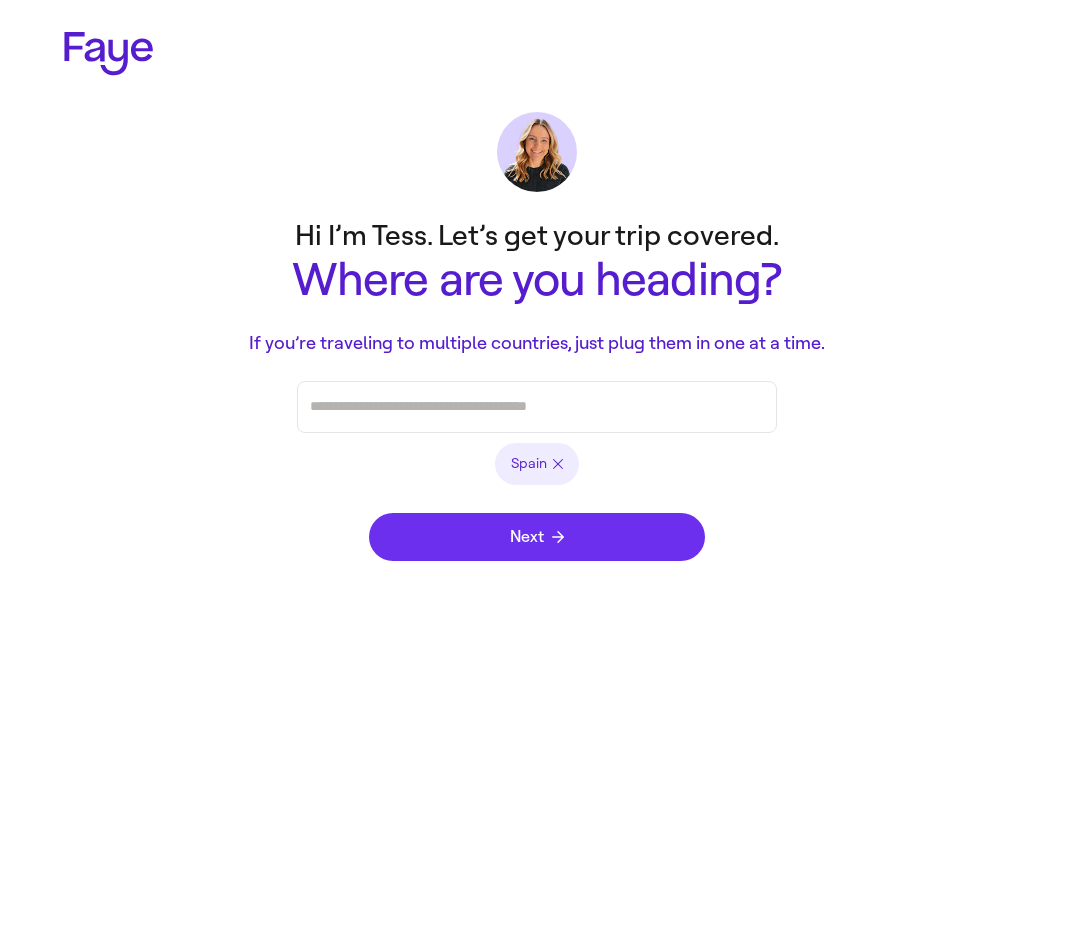 click on "Next" at bounding box center [537, 537] 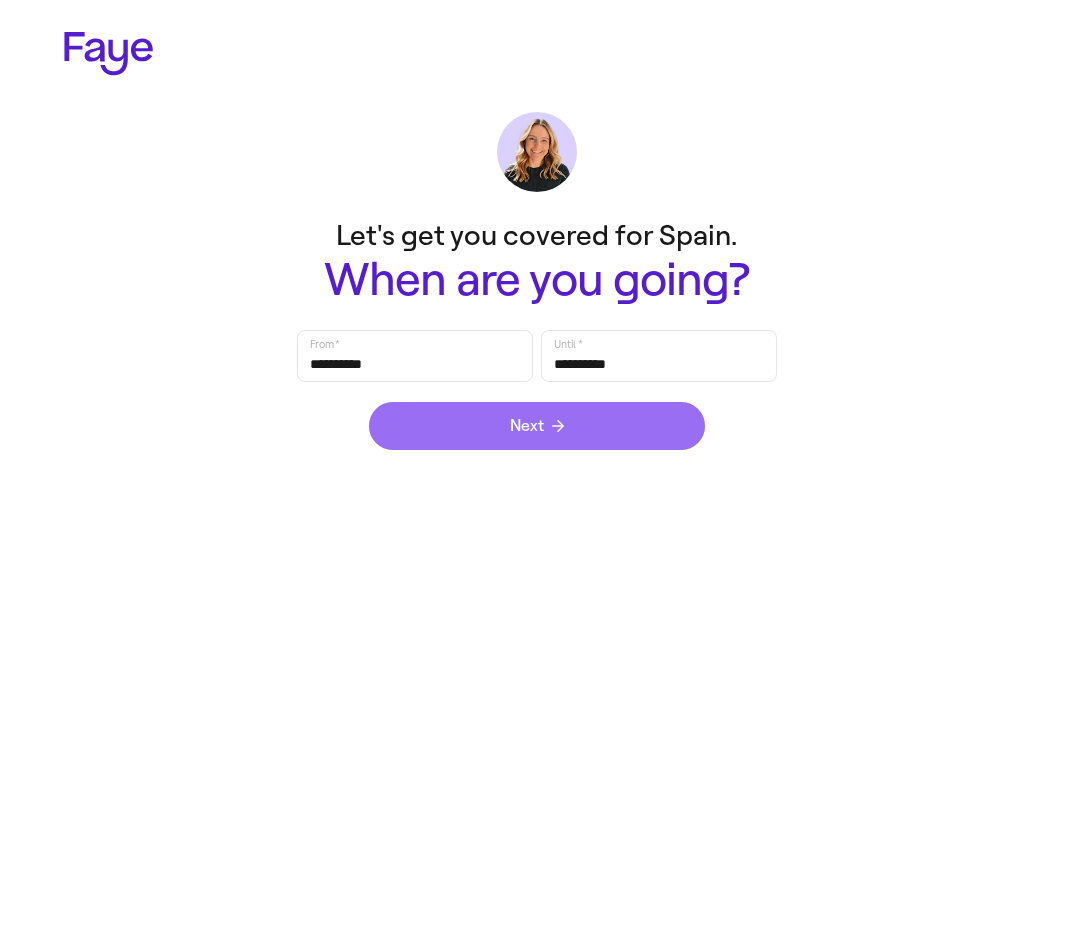 click on "Next" at bounding box center (537, 426) 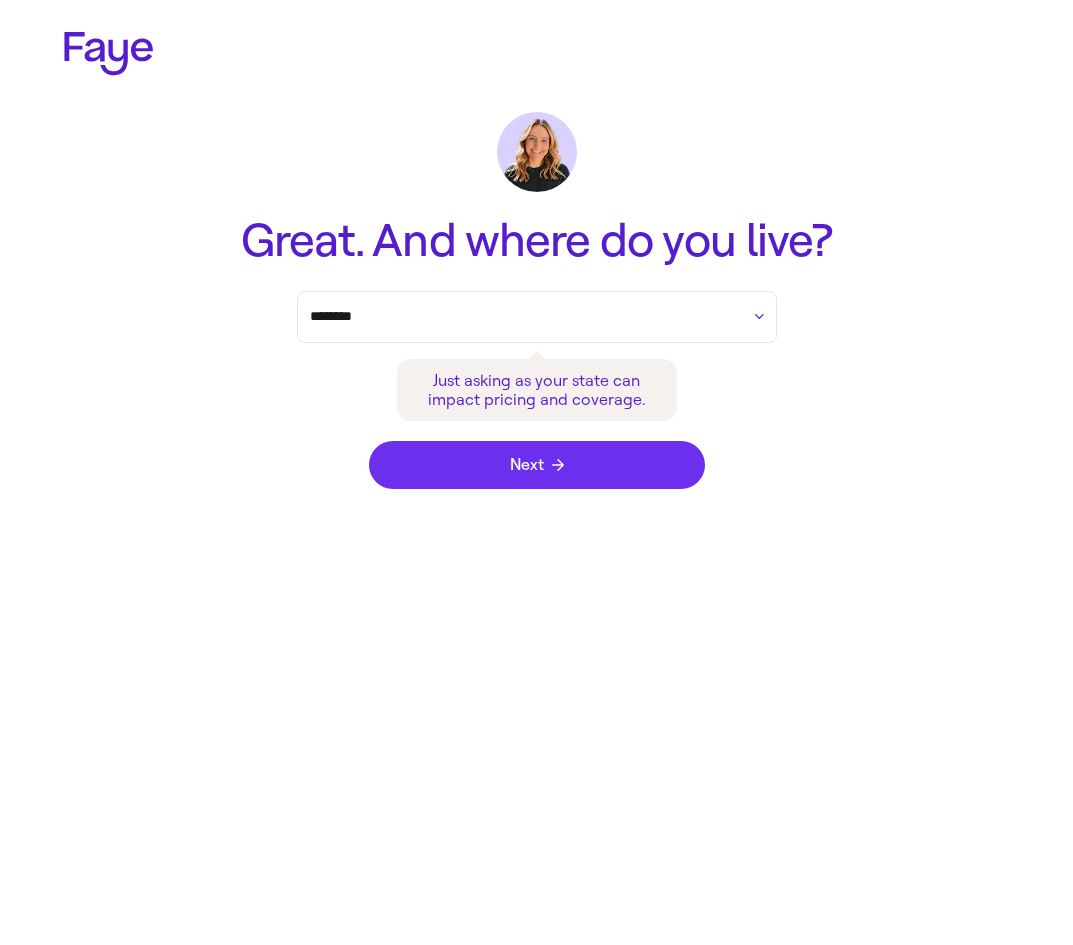 click on "Next" at bounding box center [537, 465] 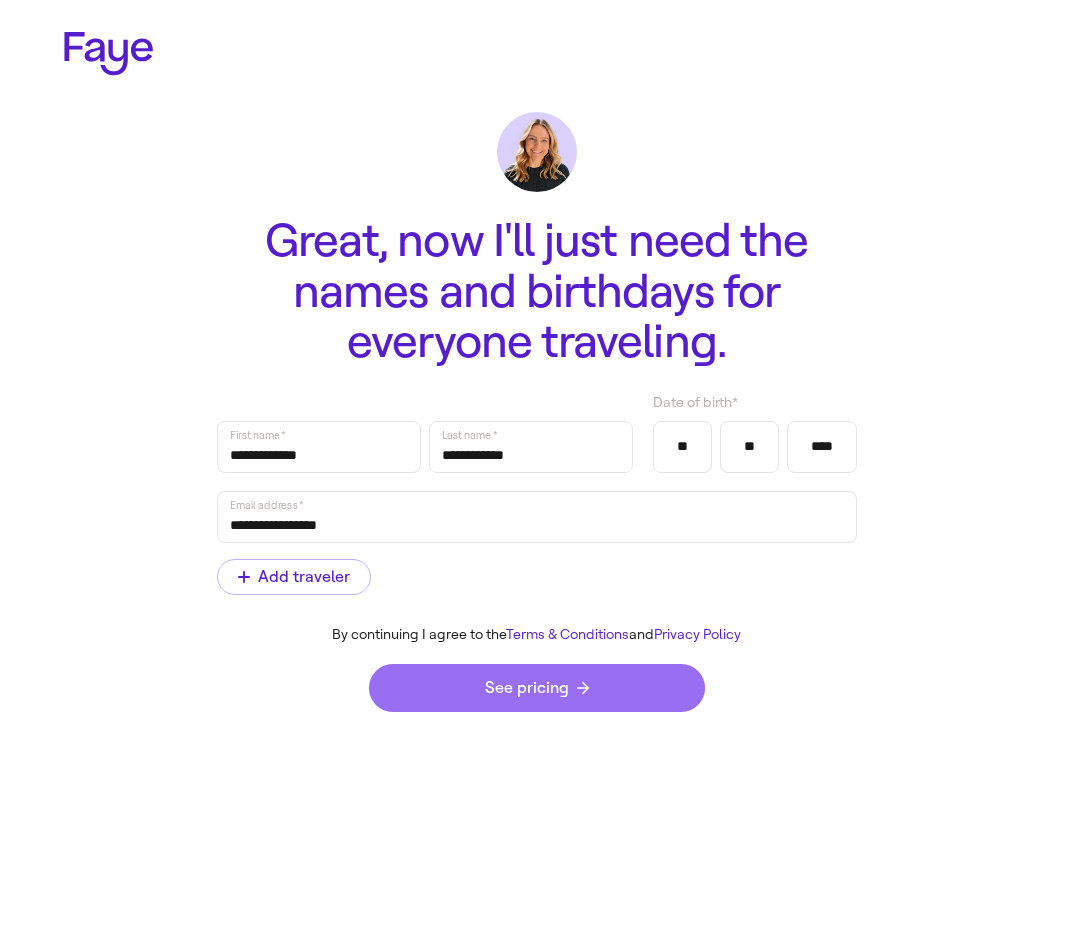 click on "See pricing" at bounding box center [537, 688] 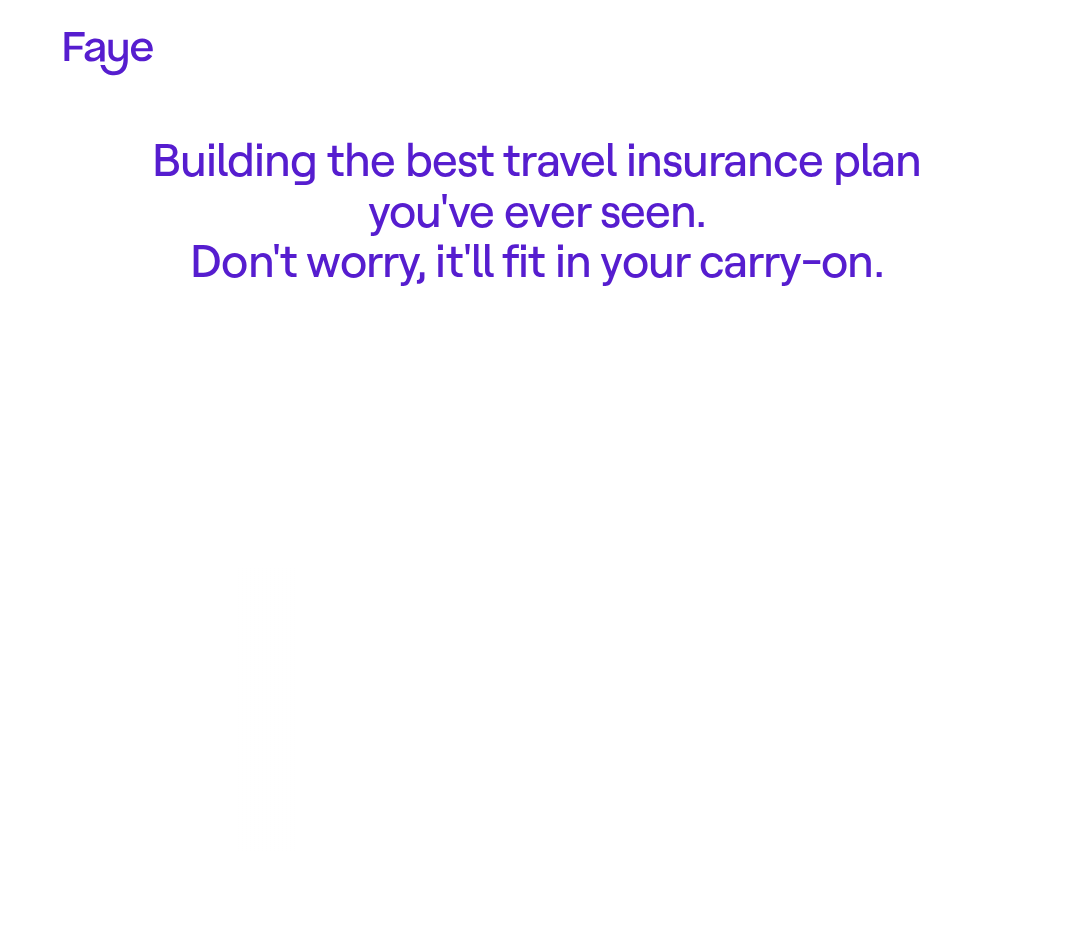 scroll, scrollTop: 0, scrollLeft: 0, axis: both 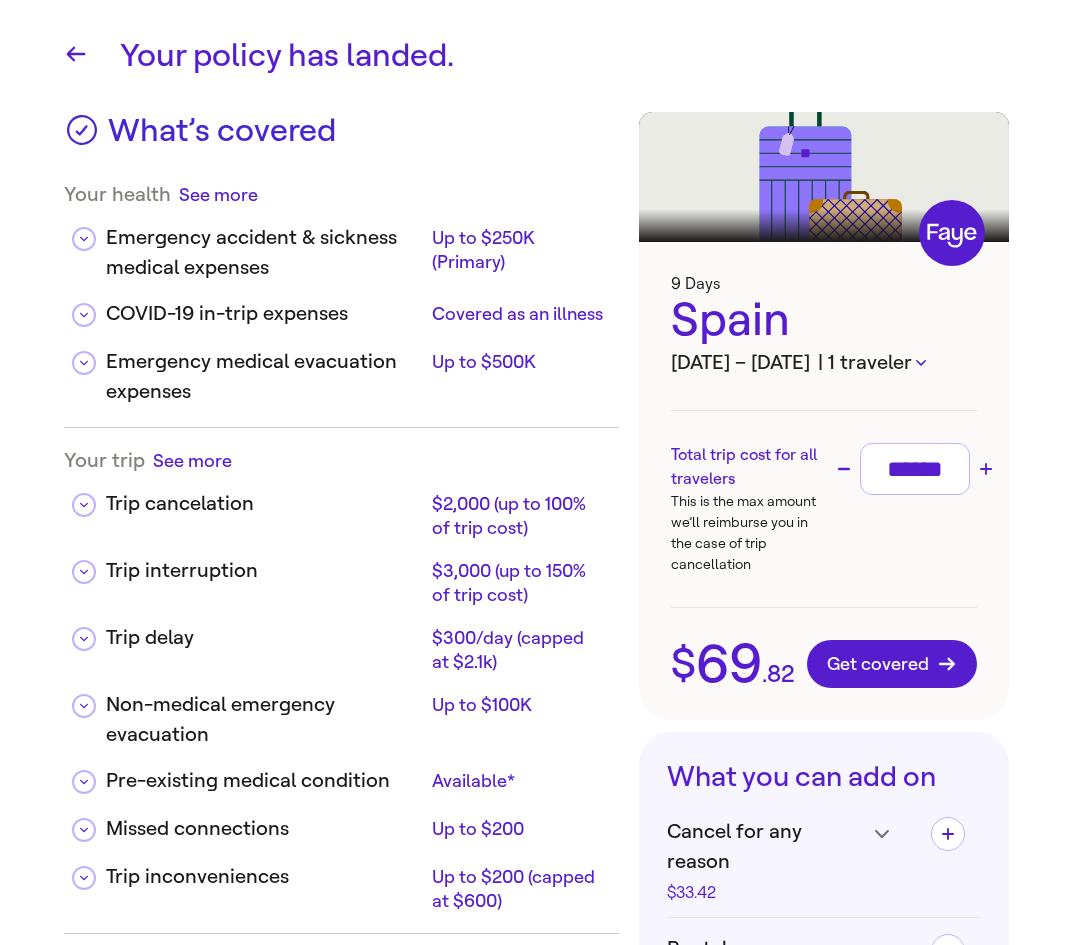click on "Your quote in a nutshell Created on: [DATE] Scan to purchase Your trip details Your trip dates: [DATE] – [DATE] Destination: Spain Estimated trip cost: $2,000 Your policy price: $ 69 . 82 Travelers Date of birth [FIRST] [LAST] [DATE] Email: [EMAIL] Residency state: [STATE] What’s covered Your health Emergency accident & sickness medical expenses Up to $250K, Primary COVID-19 in-trip expenses Covered as an illness Emergency medical evacuation expenses Up to $500K COVID-19 in-trip coverage: Emergency medical expenses and trip interruption expenses if you become ill with COVID-19 in-trip and need to stay longer, or leave earlier than expected. Emergency accident & sickness medical expenses: Up to $250K is covered, offered on a primary basis, which means we will be the first to reimburse. Emergency medical evacuation expenses: Up to $500K Your trip Trip cancellation Up to $2,000 (100% of trip cost) Trip interruption Up to $3,000 (150% of trip cost) Trip delay Available* here" at bounding box center [536, 1046] 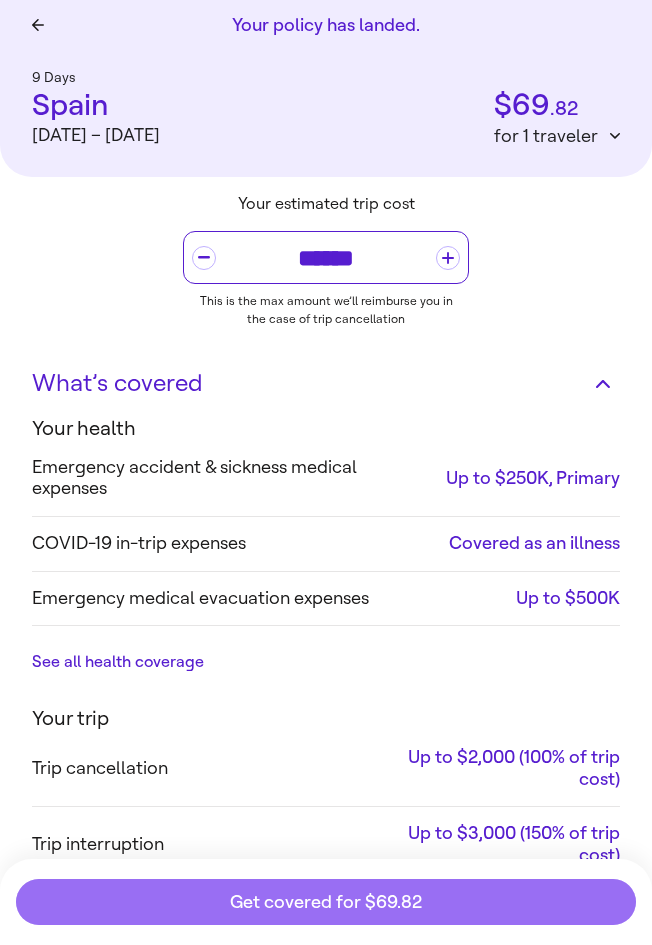 click on "Get covered for $69.82" at bounding box center (326, 902) 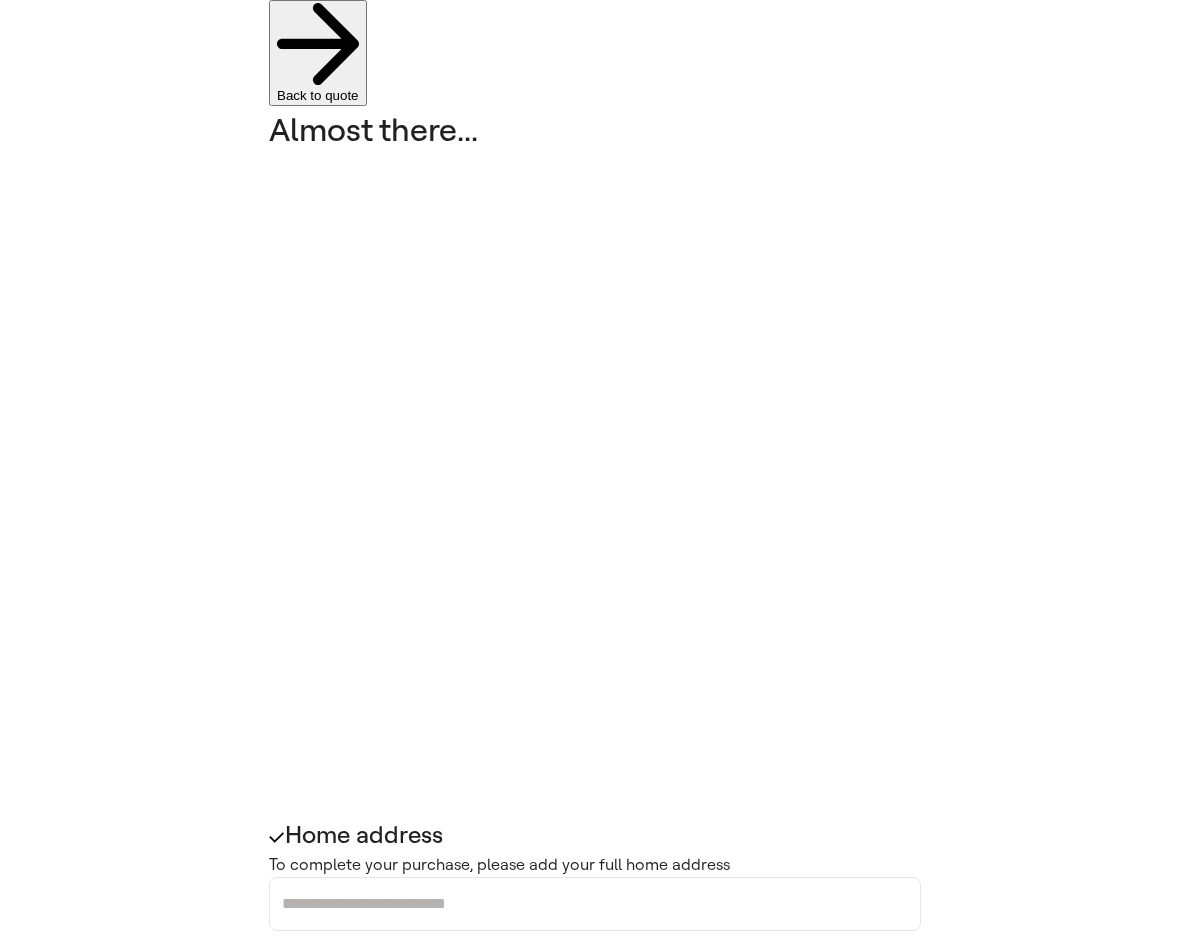 scroll, scrollTop: 0, scrollLeft: 0, axis: both 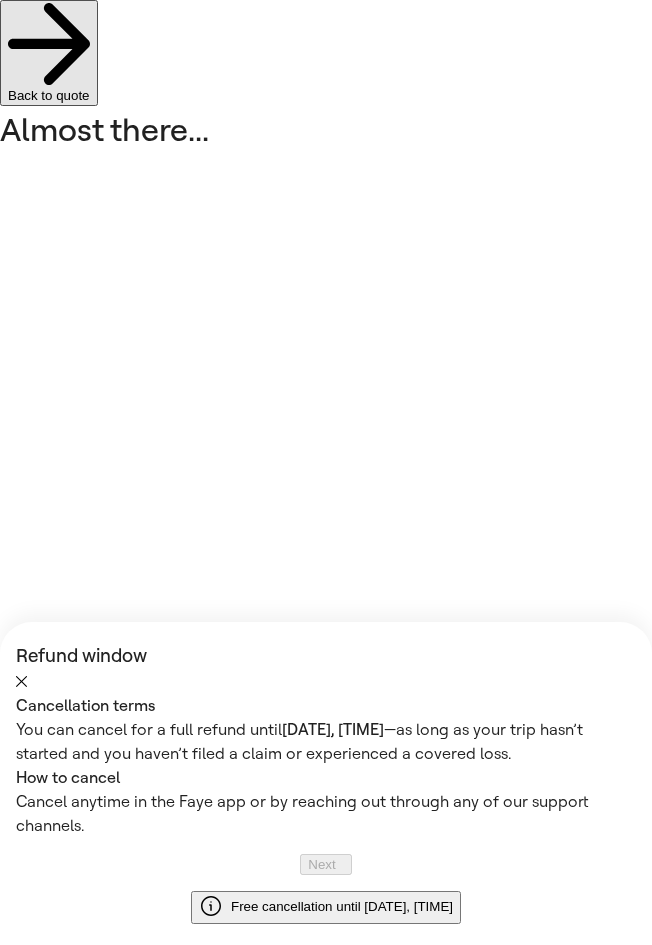 click on "Payment details" at bounding box center [326, 1321] 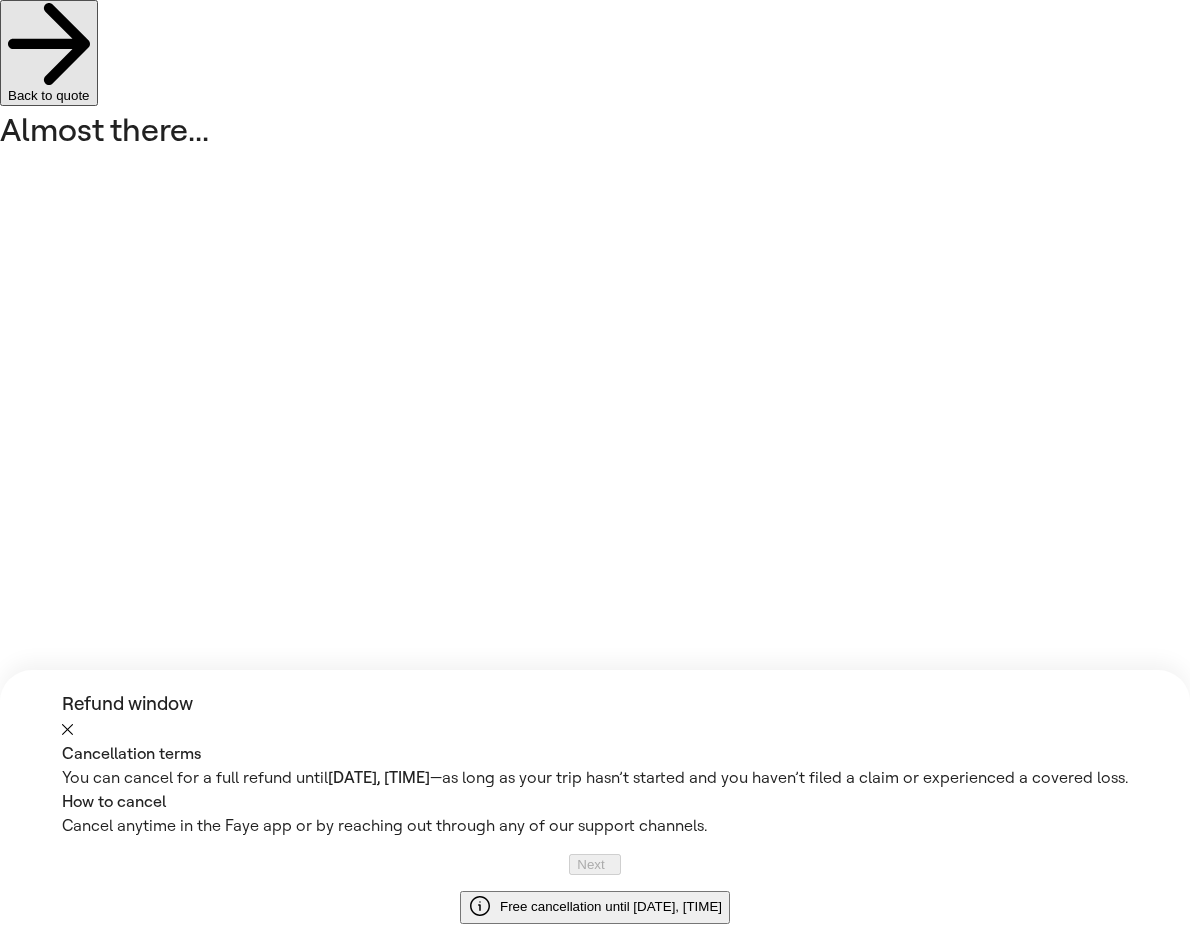 click at bounding box center [595, 1441] 